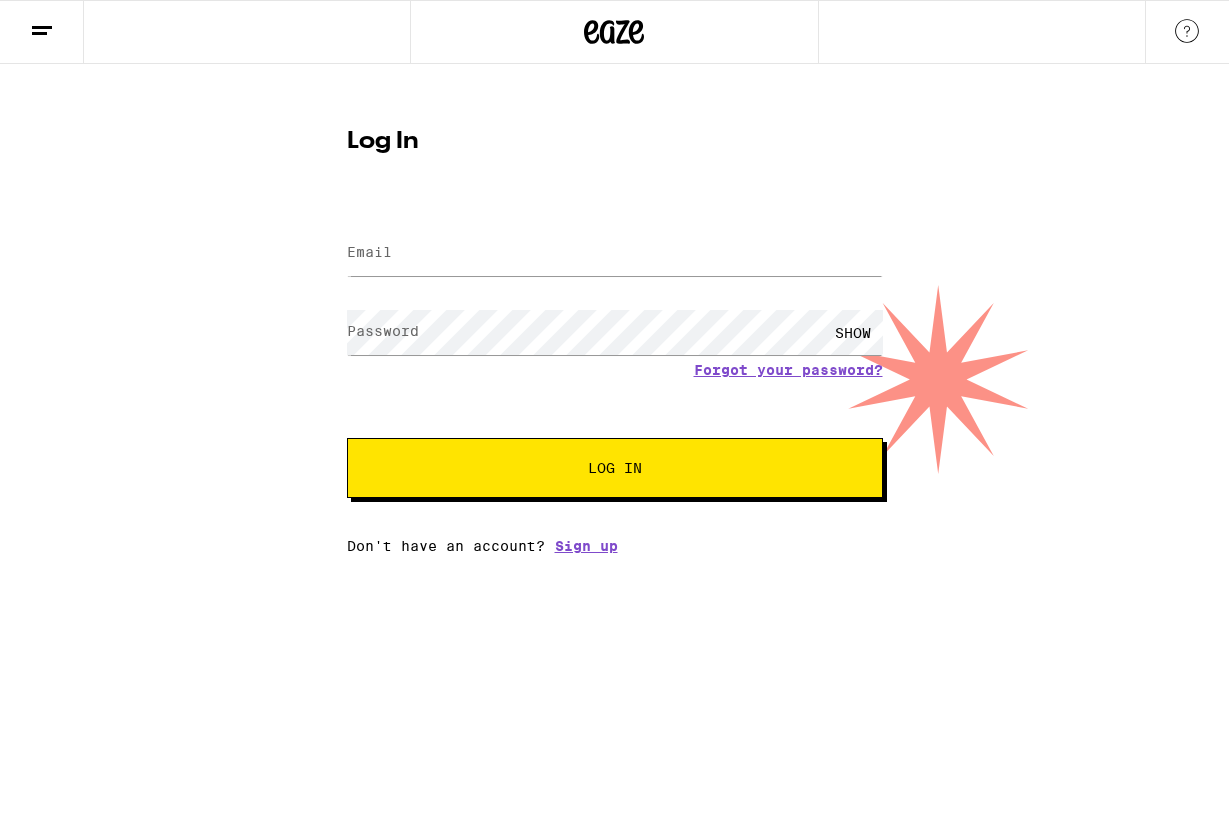 scroll, scrollTop: 0, scrollLeft: 0, axis: both 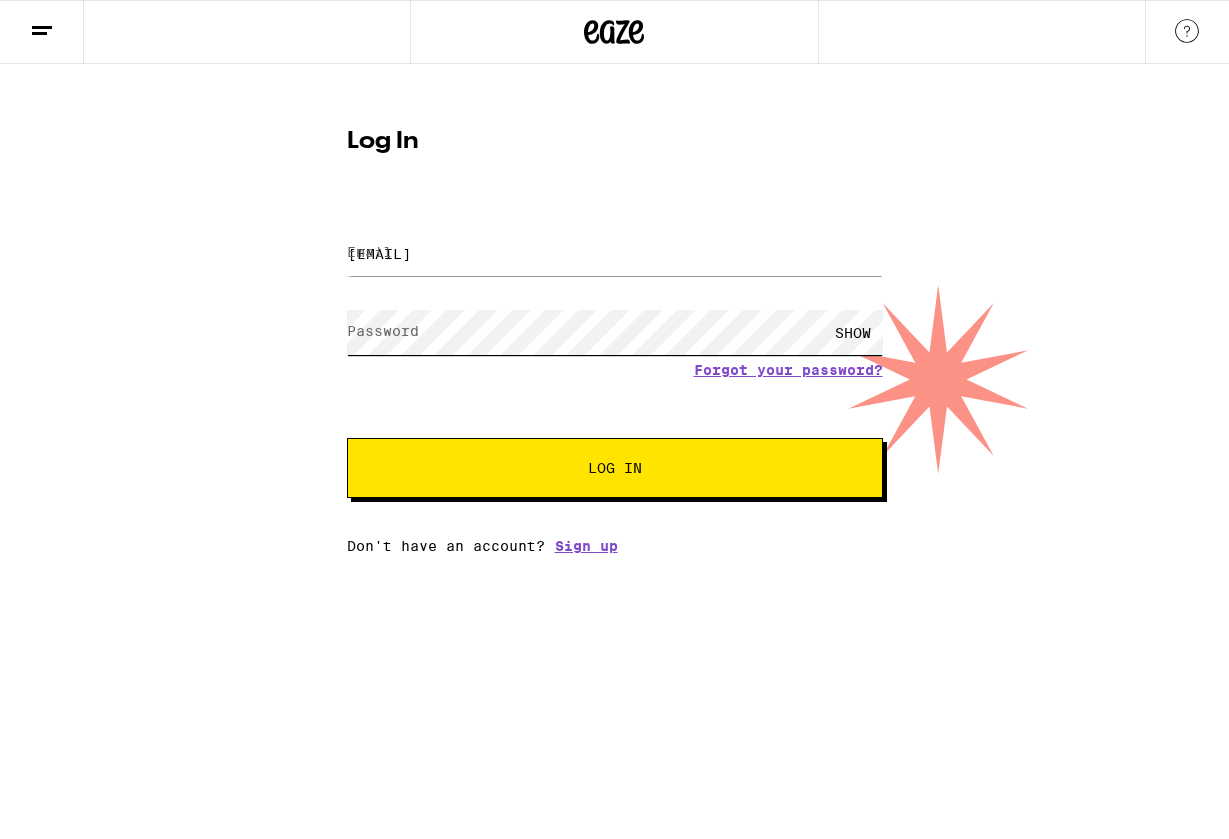 click on "Log In" at bounding box center [615, 468] 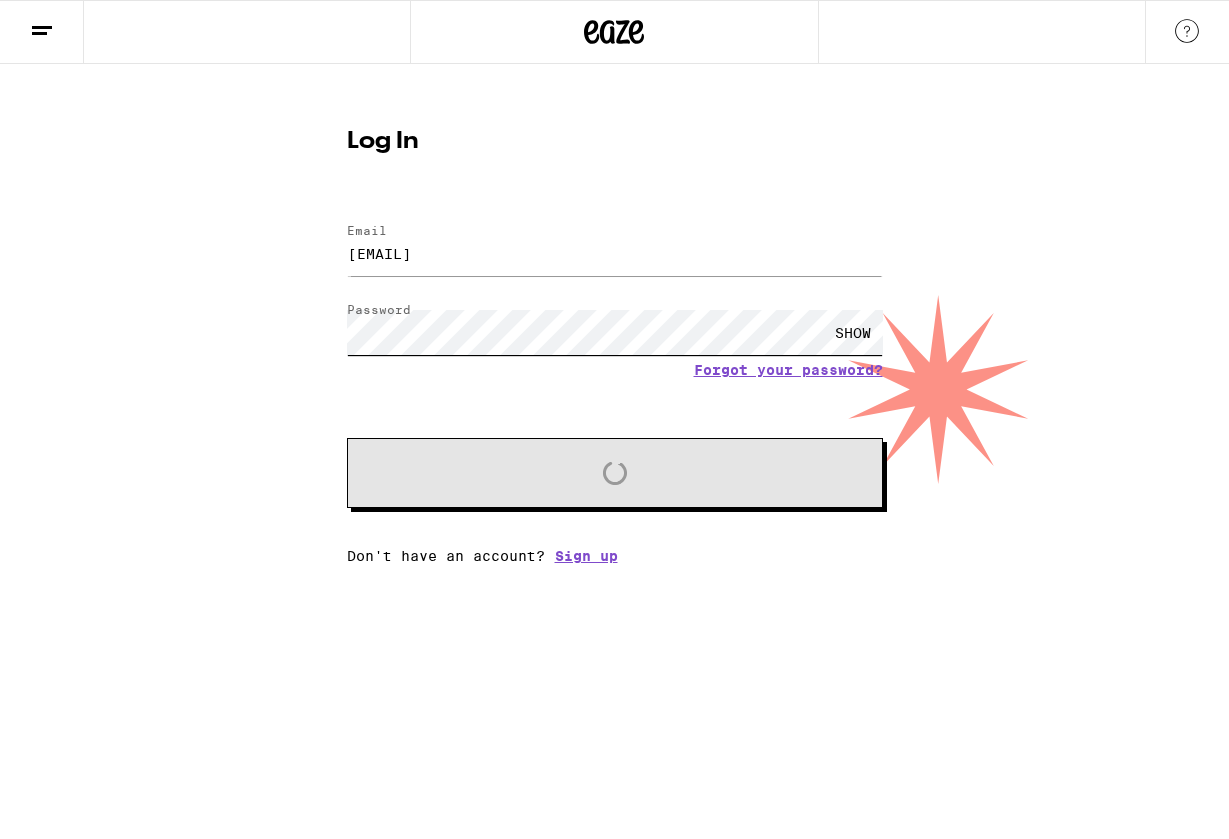 scroll, scrollTop: 0, scrollLeft: 0, axis: both 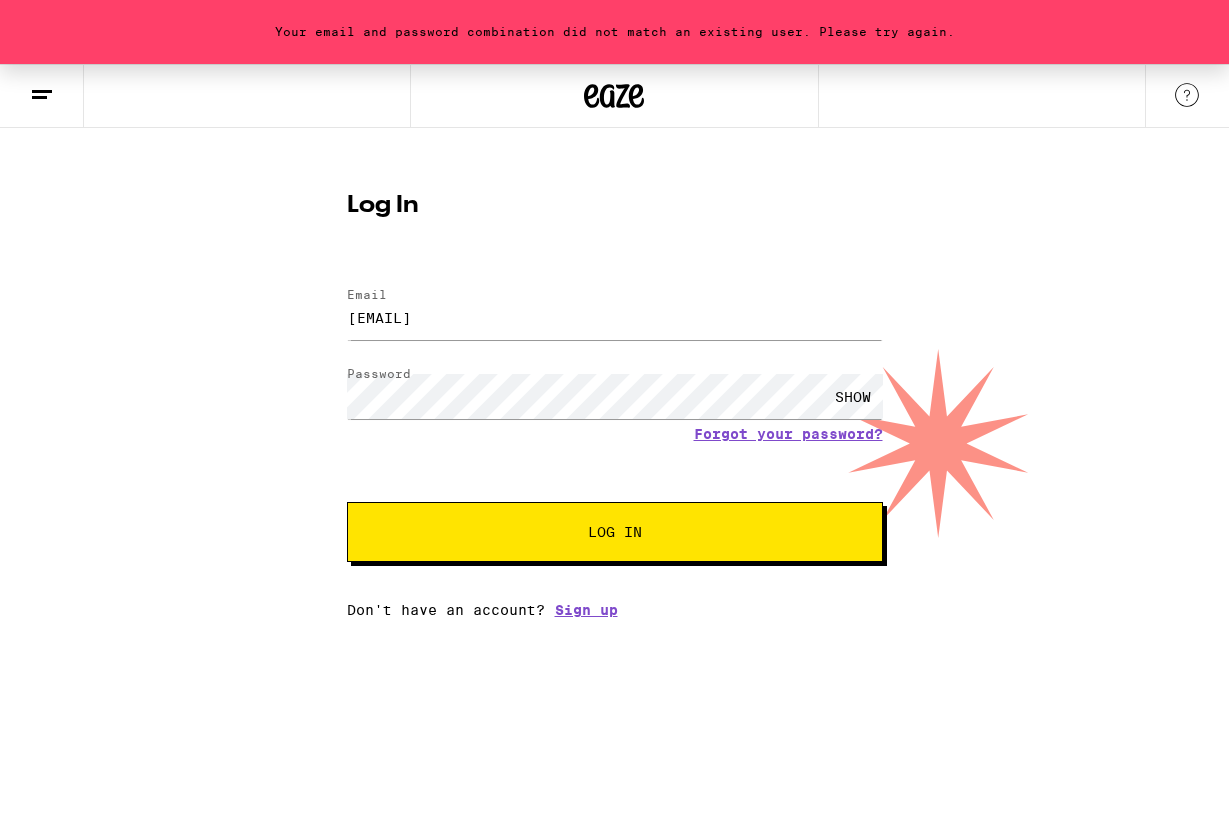 click on "Log In" at bounding box center (615, 532) 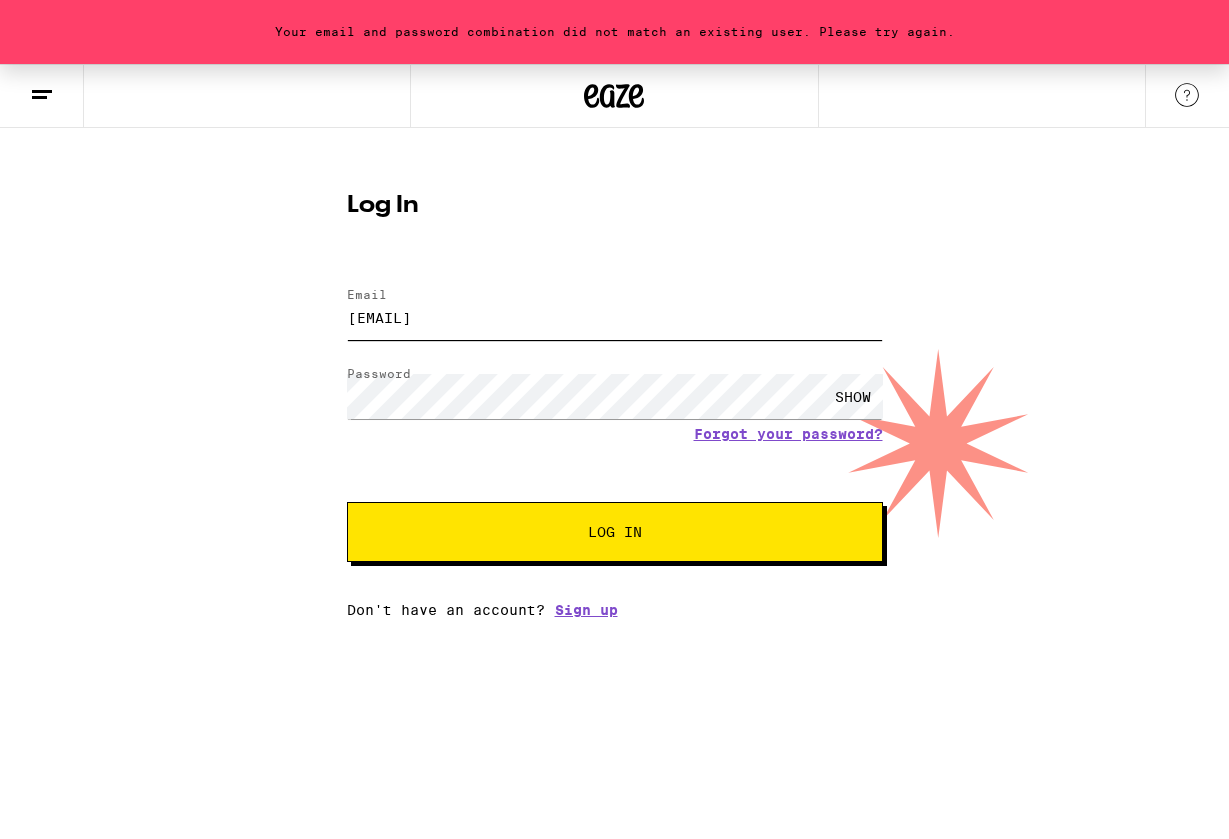 click on "[EMAIL]" at bounding box center (615, 317) 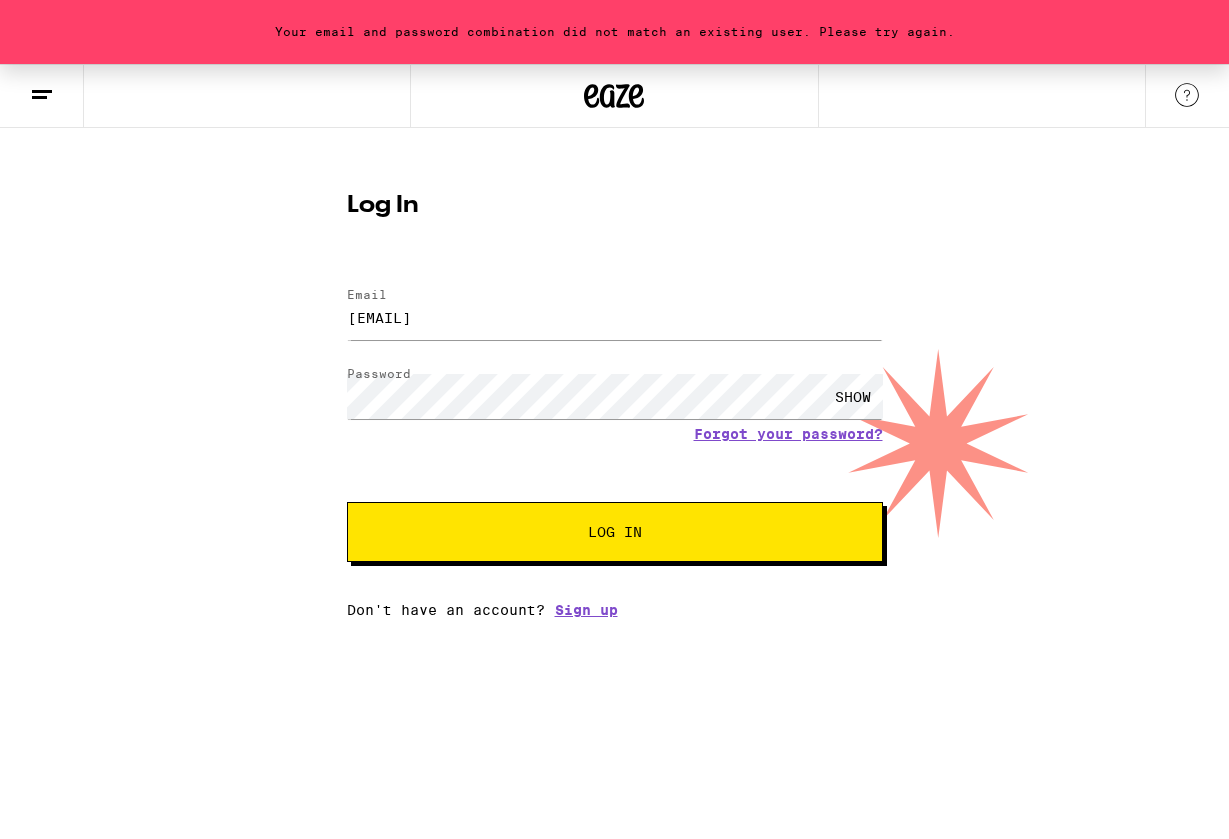 click on "Log In" at bounding box center [615, 532] 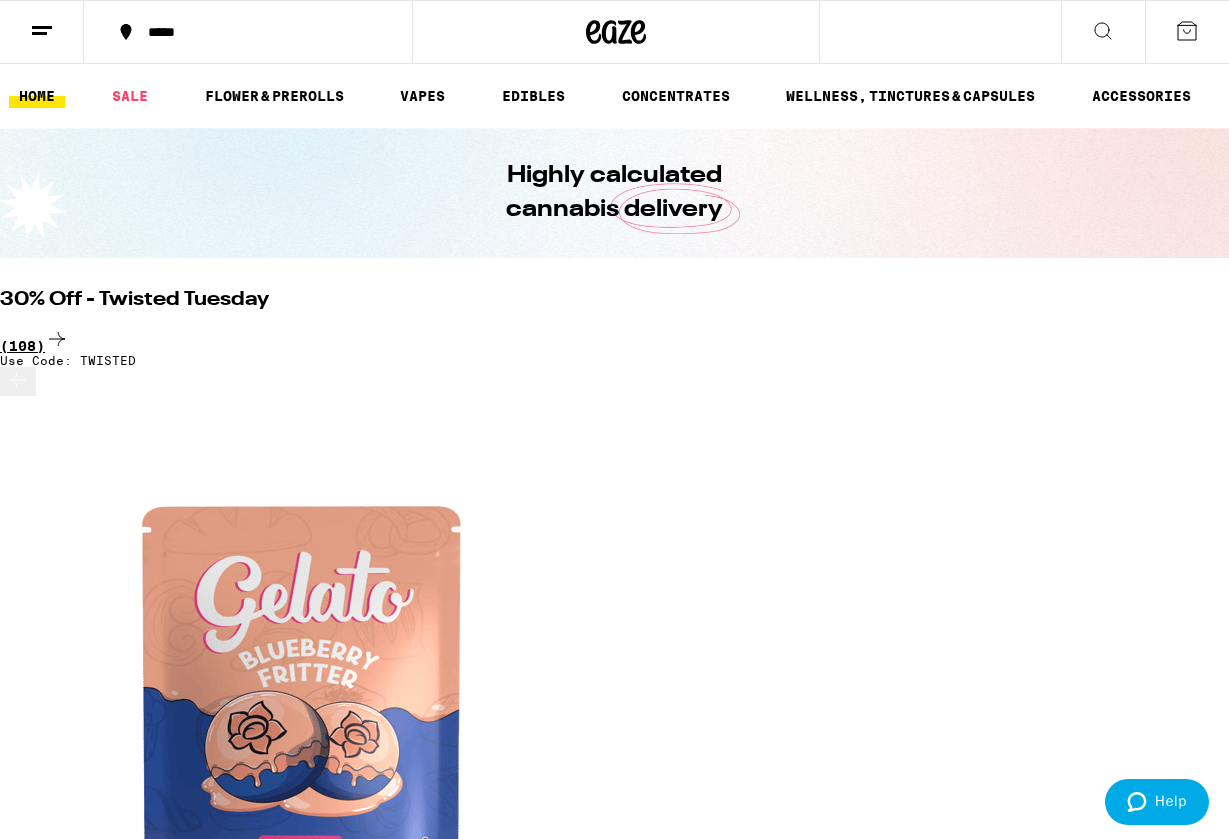 click on "(108)" at bounding box center [614, 340] 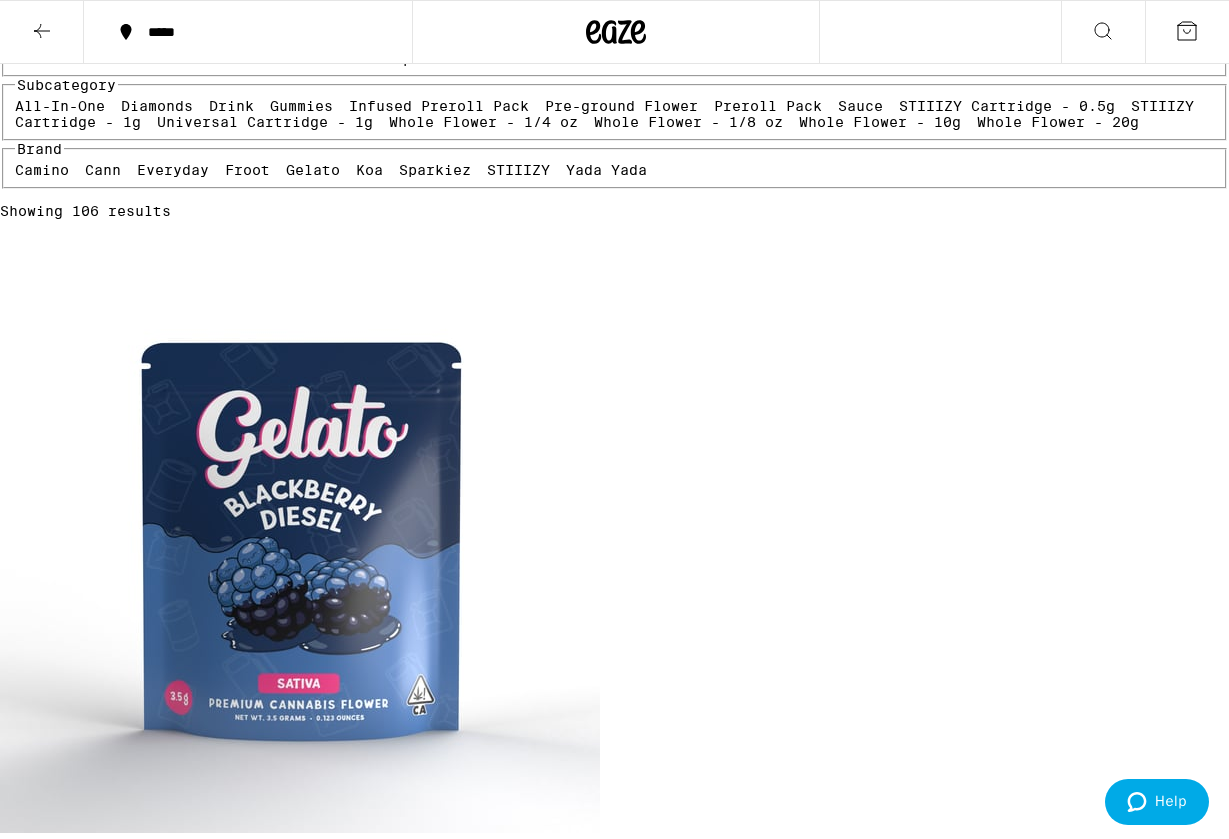 scroll, scrollTop: 174, scrollLeft: 0, axis: vertical 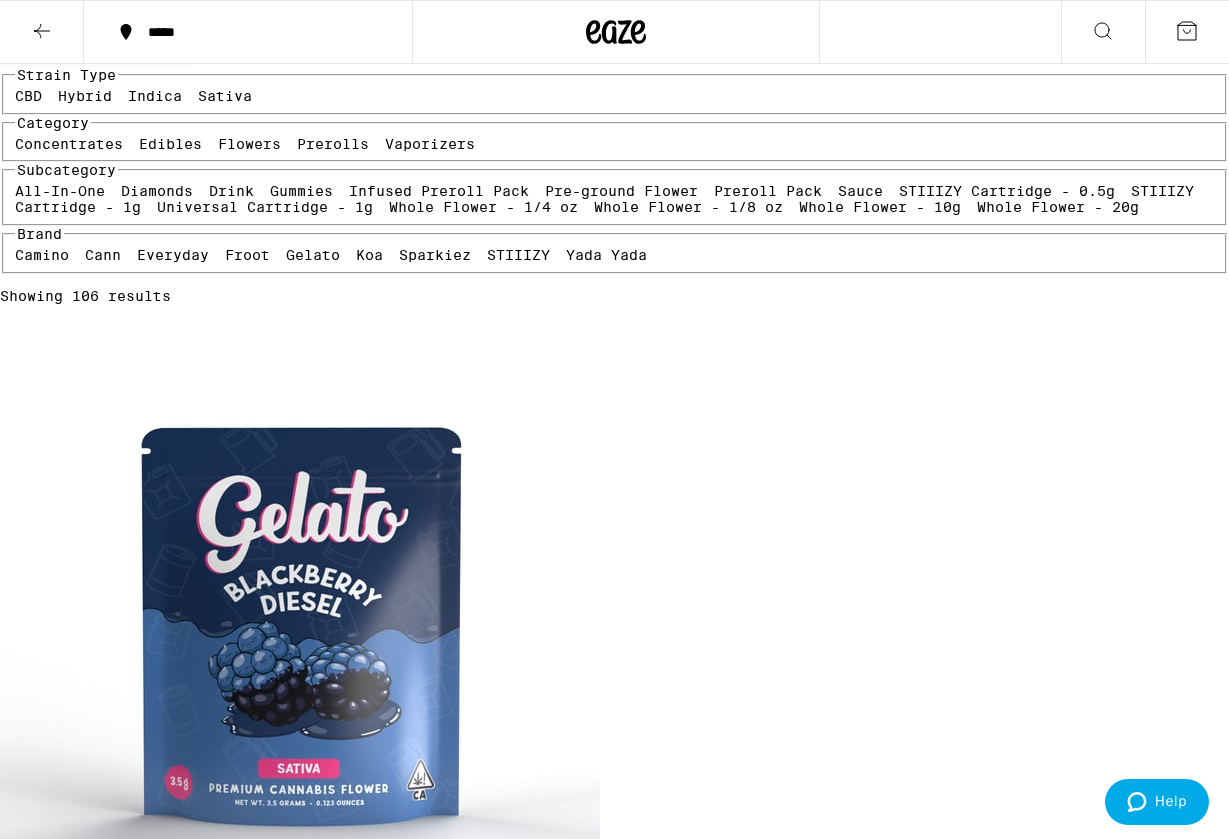 click on "Concentrates" at bounding box center (69, 144) 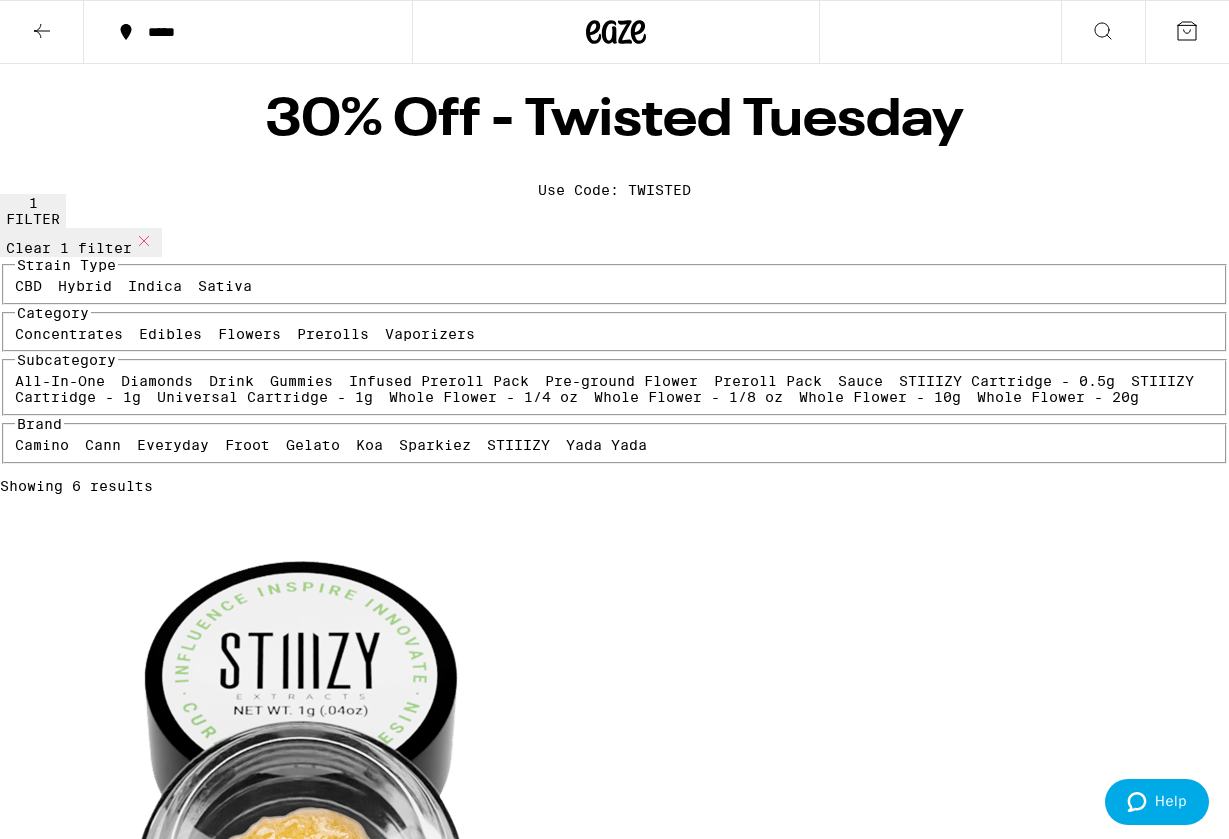 scroll, scrollTop: 0, scrollLeft: 0, axis: both 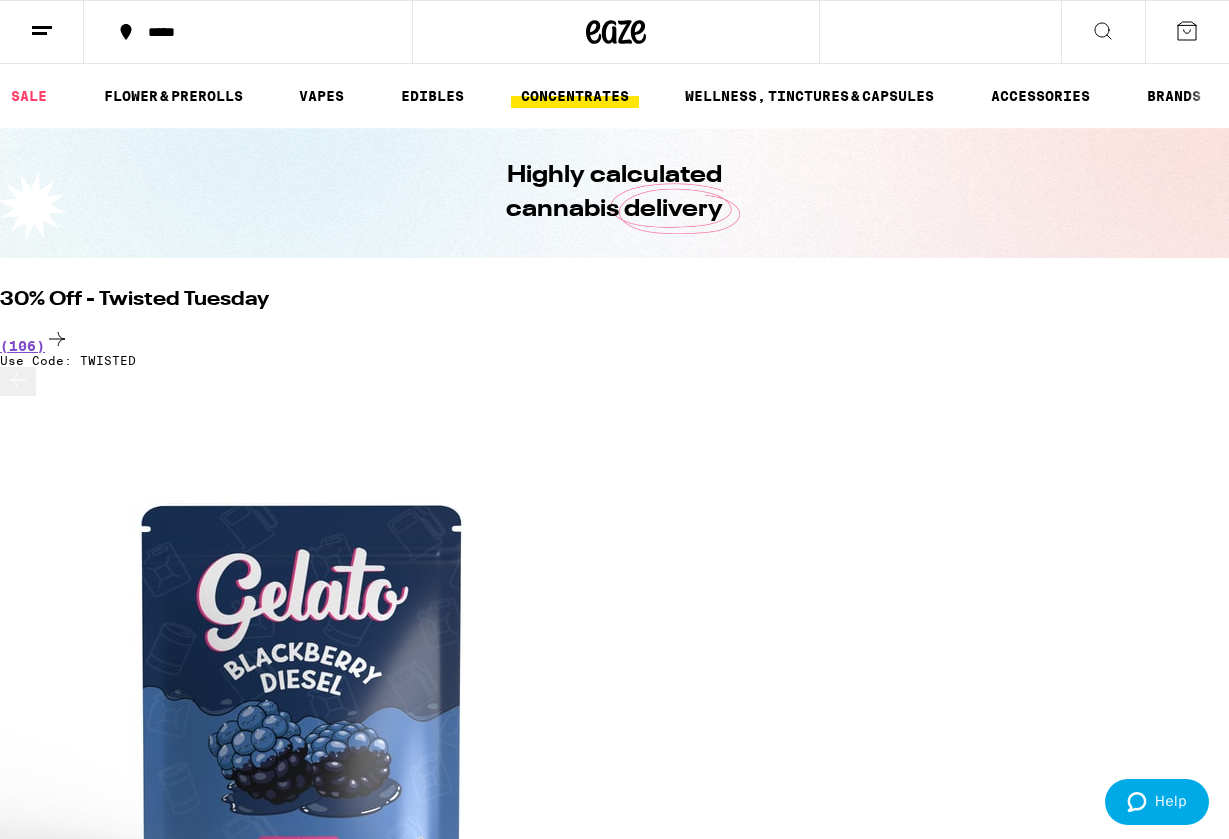 click on "CONCENTRATES" at bounding box center (575, 96) 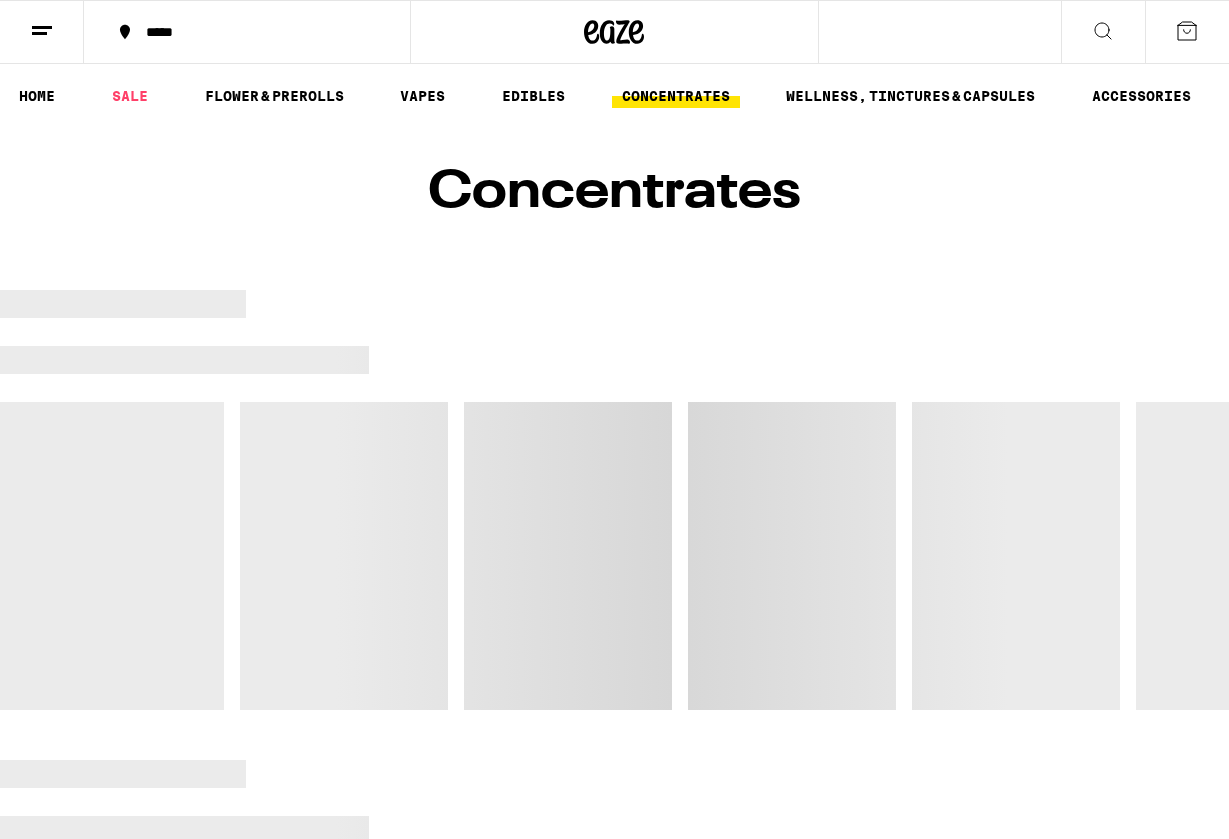 click on "VAPES" at bounding box center (431, 96) 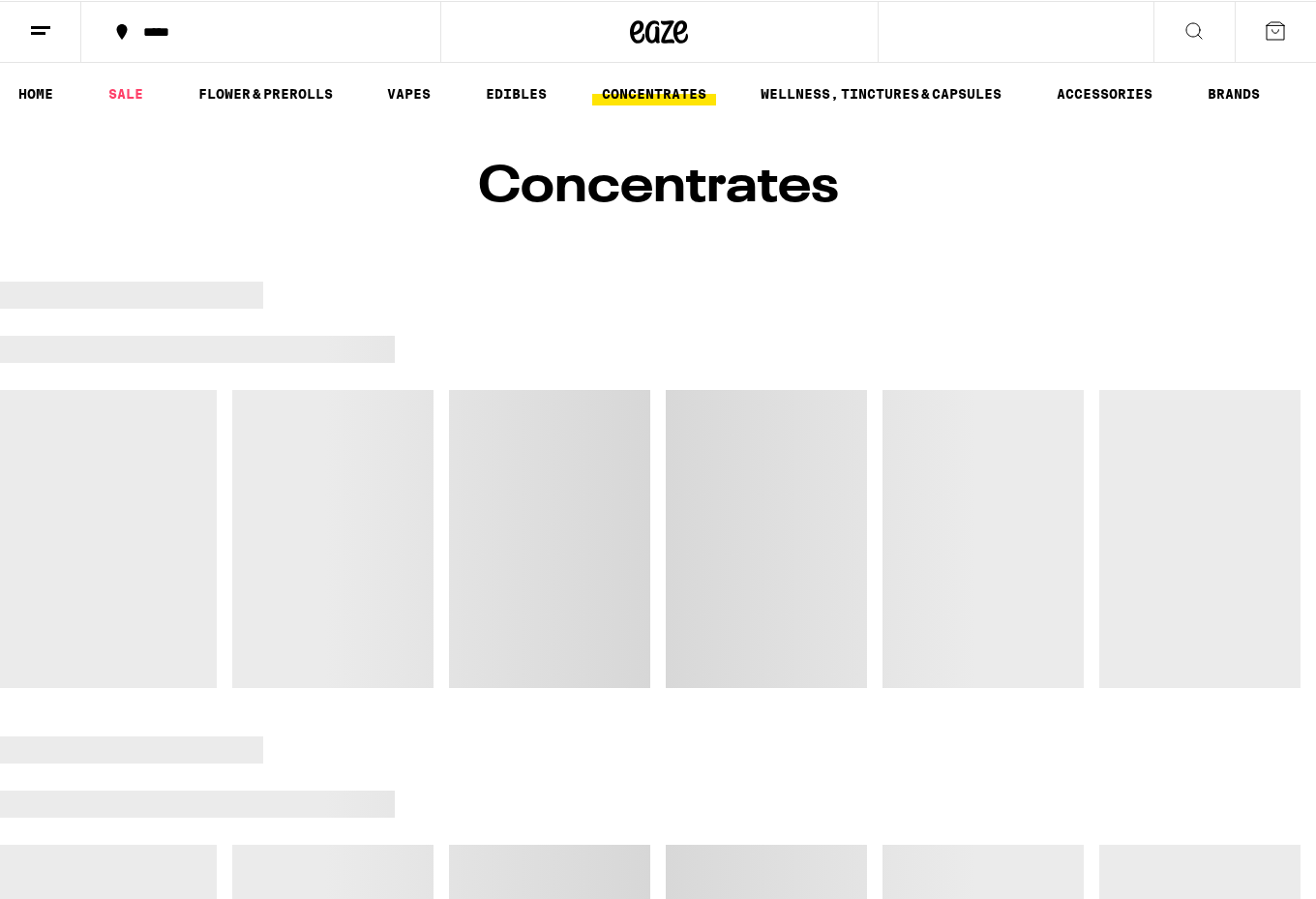 click at bounding box center (1194, 31) 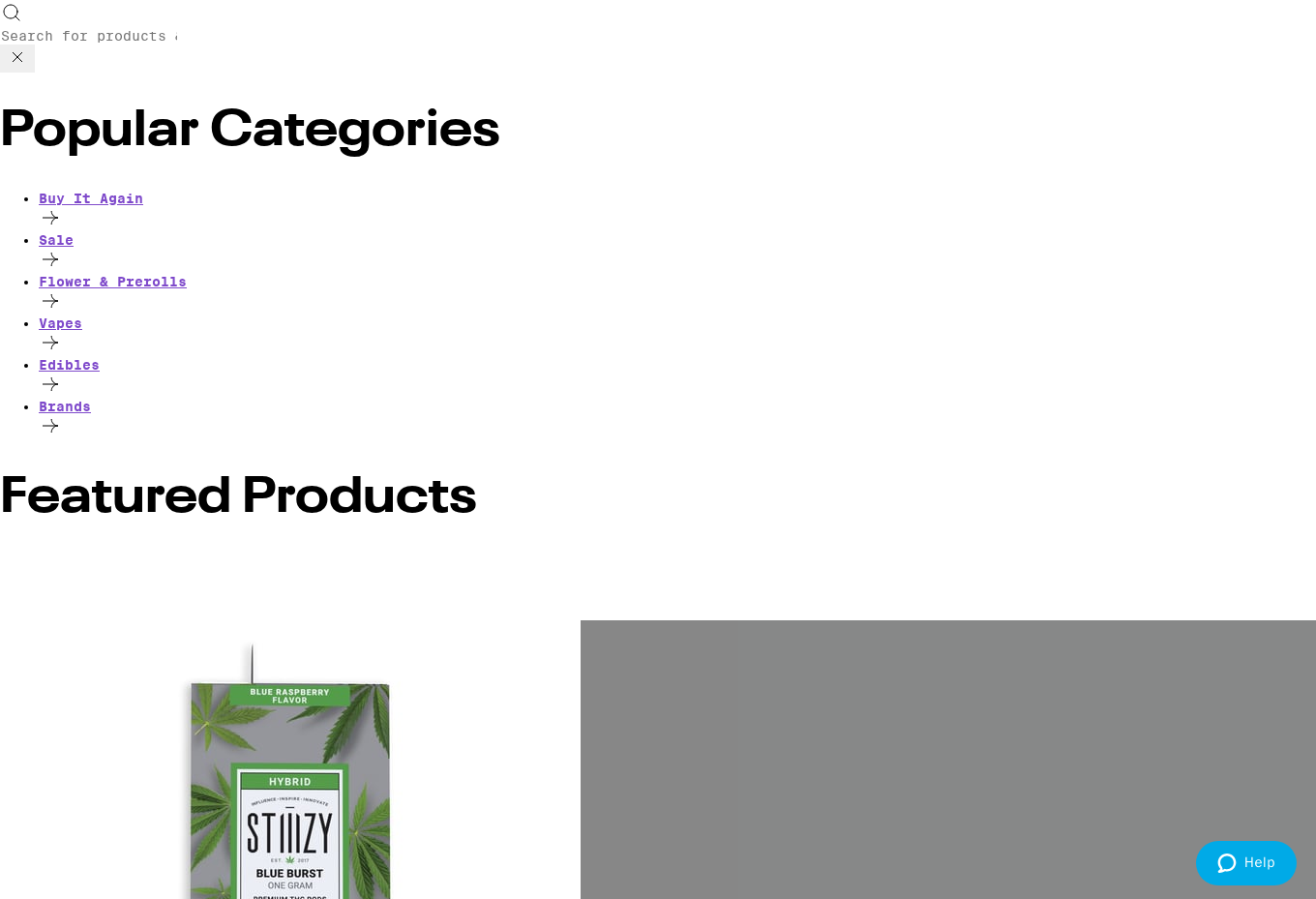 click on "Search for Products" at bounding box center (89, 35) 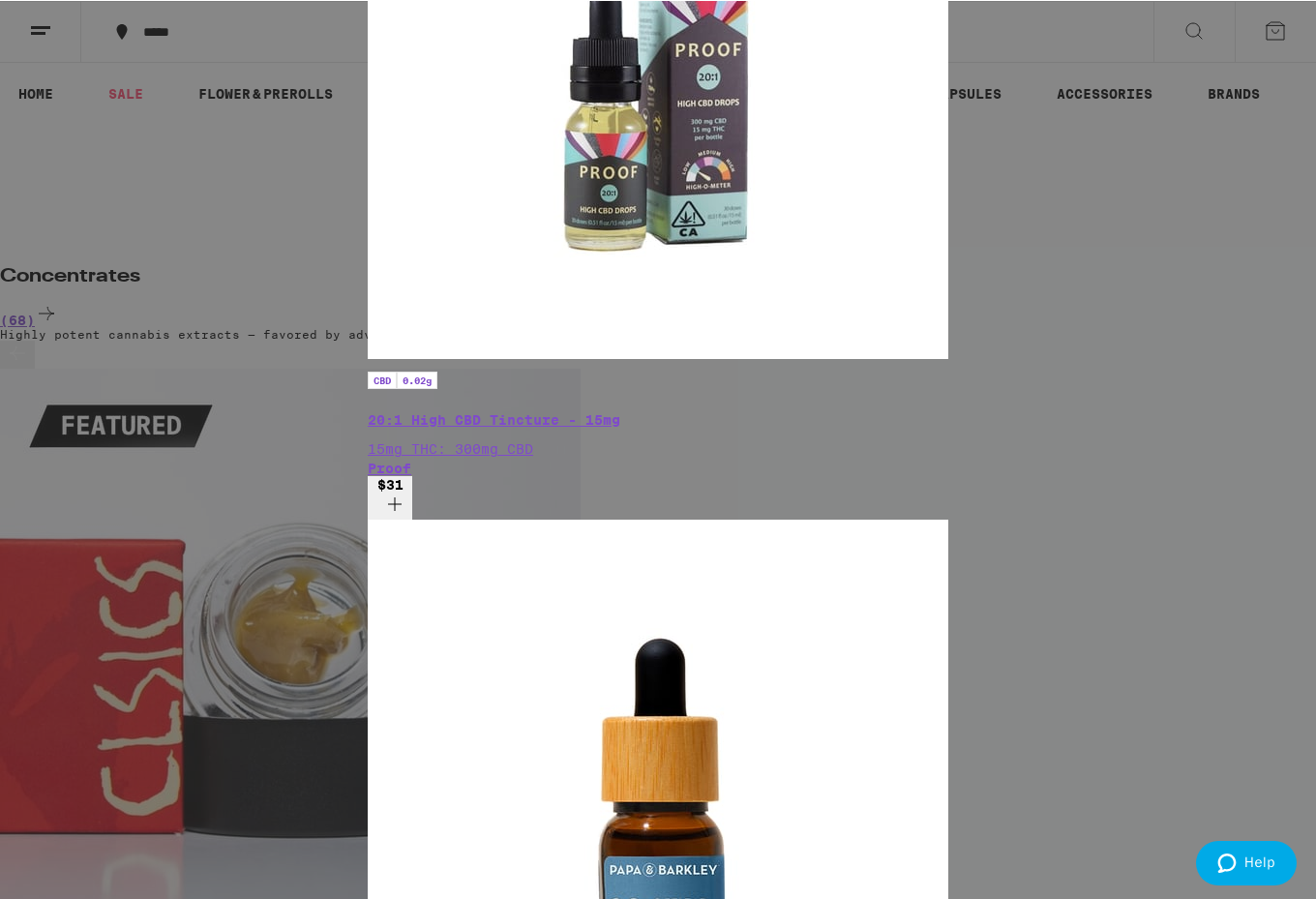 type on "tincture" 